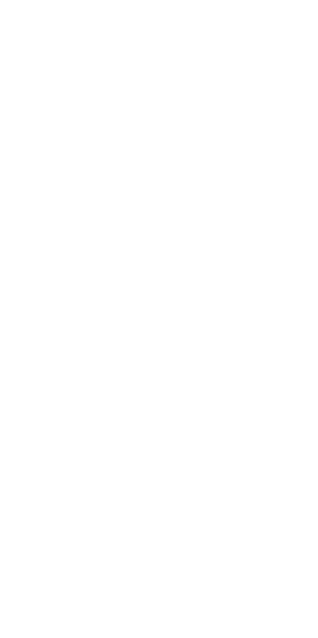 scroll, scrollTop: 0, scrollLeft: 0, axis: both 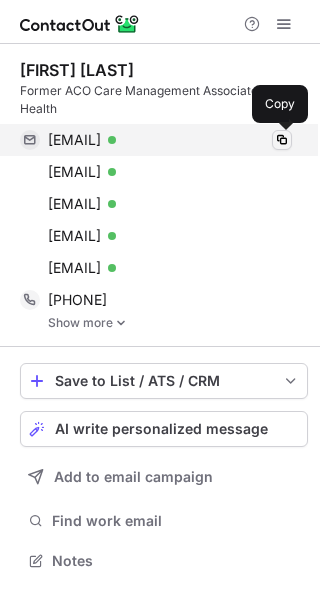 click at bounding box center (282, 140) 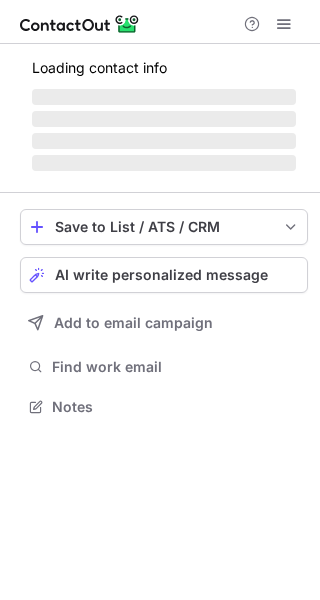 scroll, scrollTop: 0, scrollLeft: 0, axis: both 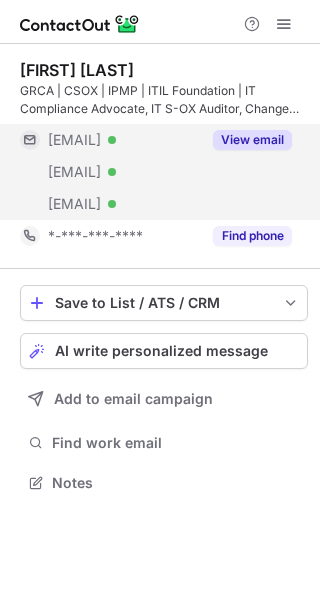 click on "View email" at bounding box center [252, 140] 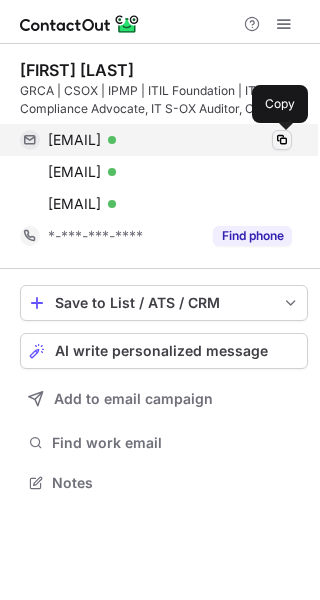 click at bounding box center [282, 140] 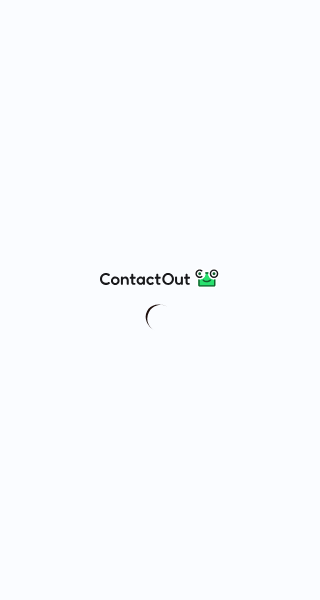 scroll, scrollTop: 0, scrollLeft: 0, axis: both 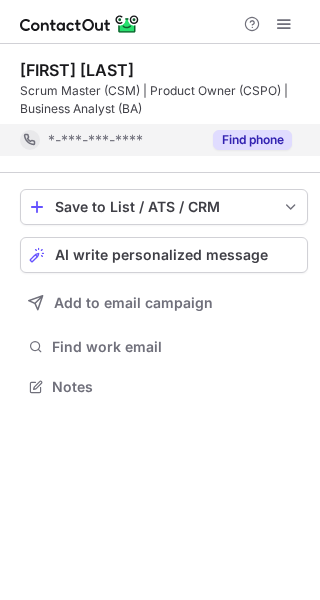 click on "Find phone" at bounding box center (252, 140) 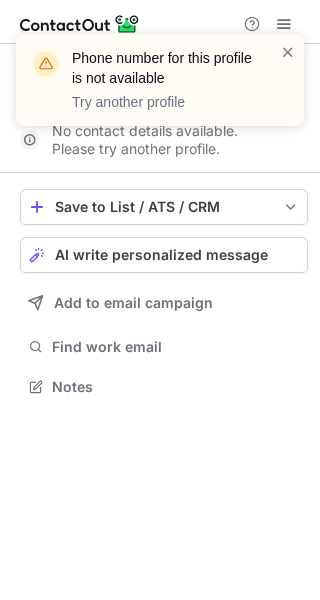 click on "Felicia Gordon Scrum Master (CSM) | Product Owner (CSPO) | Business Analyst (BA) No contact details available. Please try another profile. Save to List / ATS / CRM List Select Lever Connect Greenhouse Connect Salesforce Connect Hubspot Connect Bullhorn Connect Zapier (100+ Applications) Connect Request a new integration AI write personalized message Add to email campaign Find work email Notes" at bounding box center (160, 322) 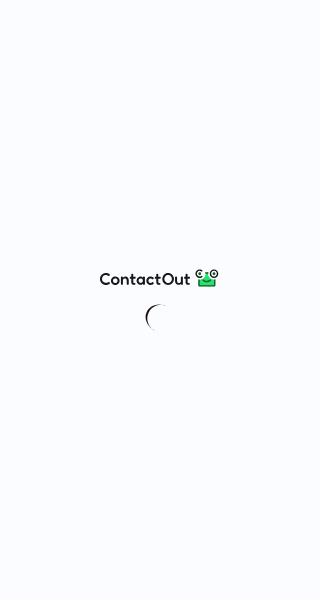 scroll, scrollTop: 0, scrollLeft: 0, axis: both 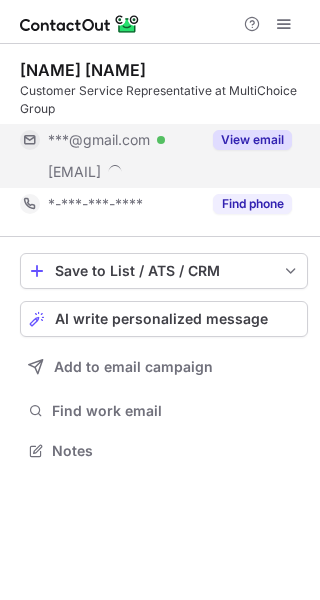 click on "View email" at bounding box center (252, 140) 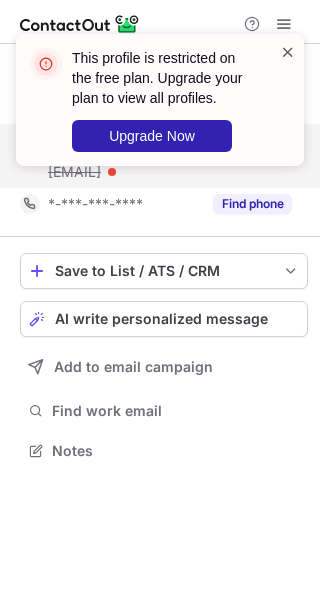 click at bounding box center [288, 52] 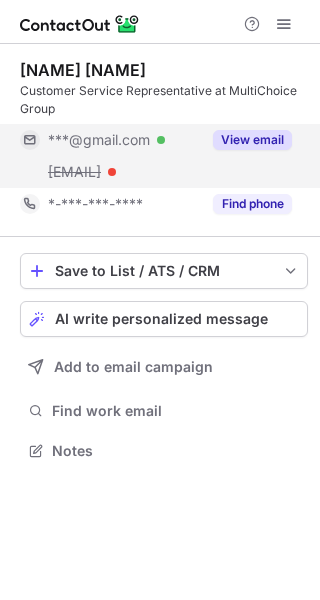 click on "View email" at bounding box center (252, 140) 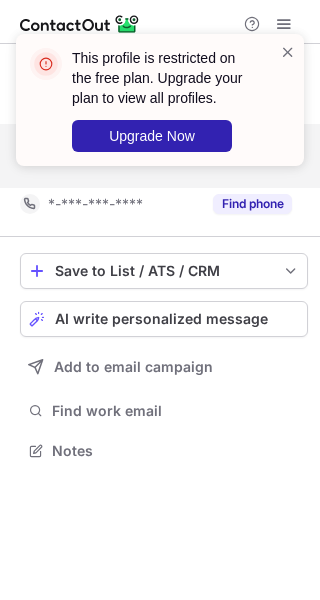 scroll, scrollTop: 405, scrollLeft: 320, axis: both 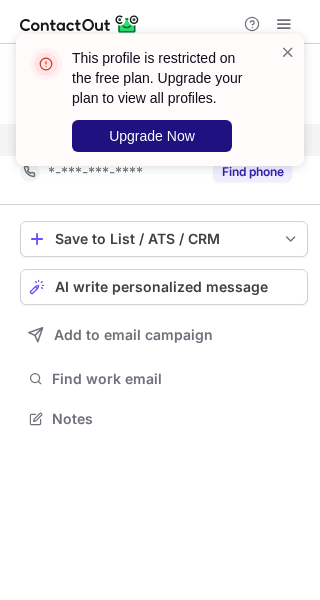 click on "Upgrade Now" at bounding box center (152, 136) 